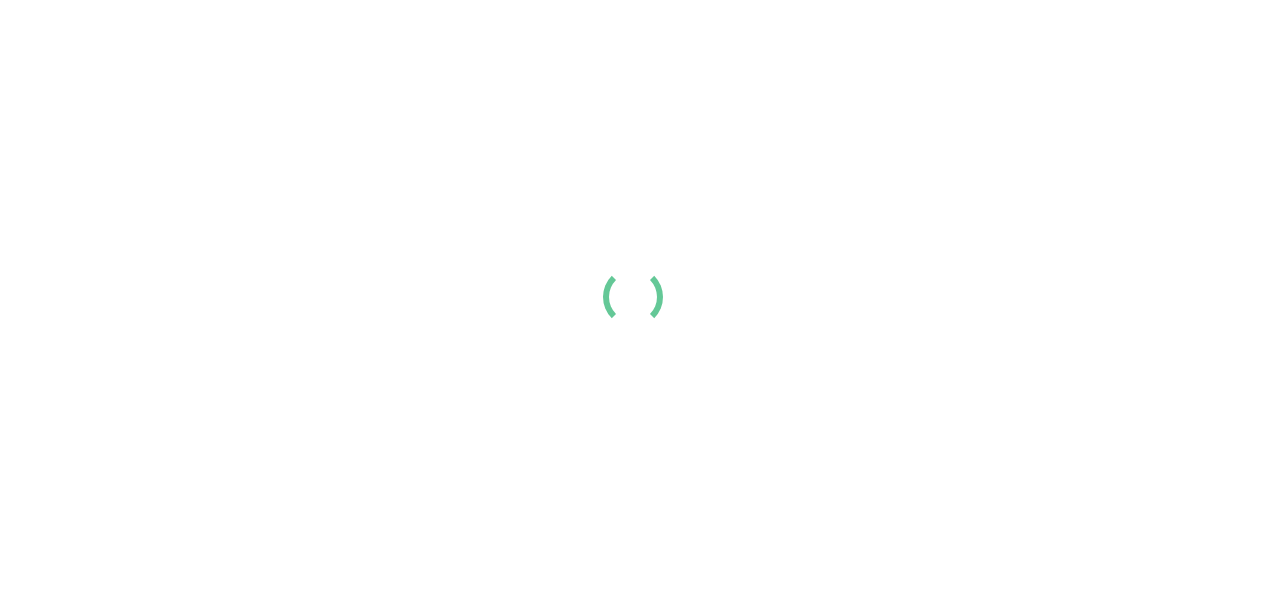 scroll, scrollTop: 0, scrollLeft: 0, axis: both 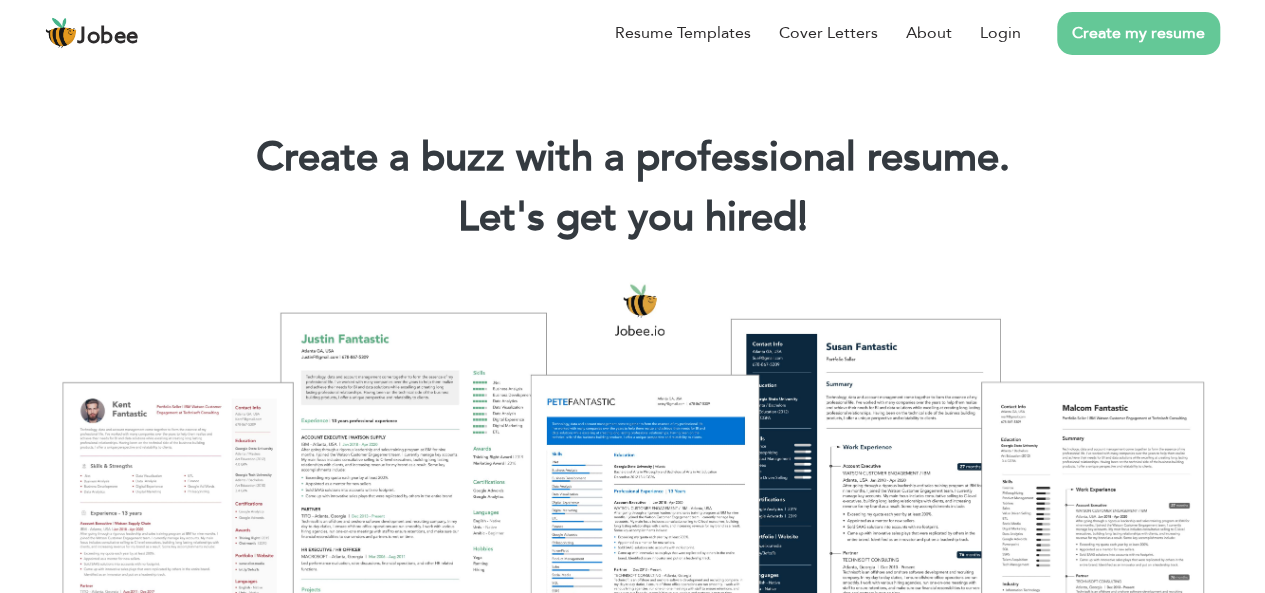 drag, startPoint x: 1005, startPoint y: 161, endPoint x: 483, endPoint y: 193, distance: 522.9799 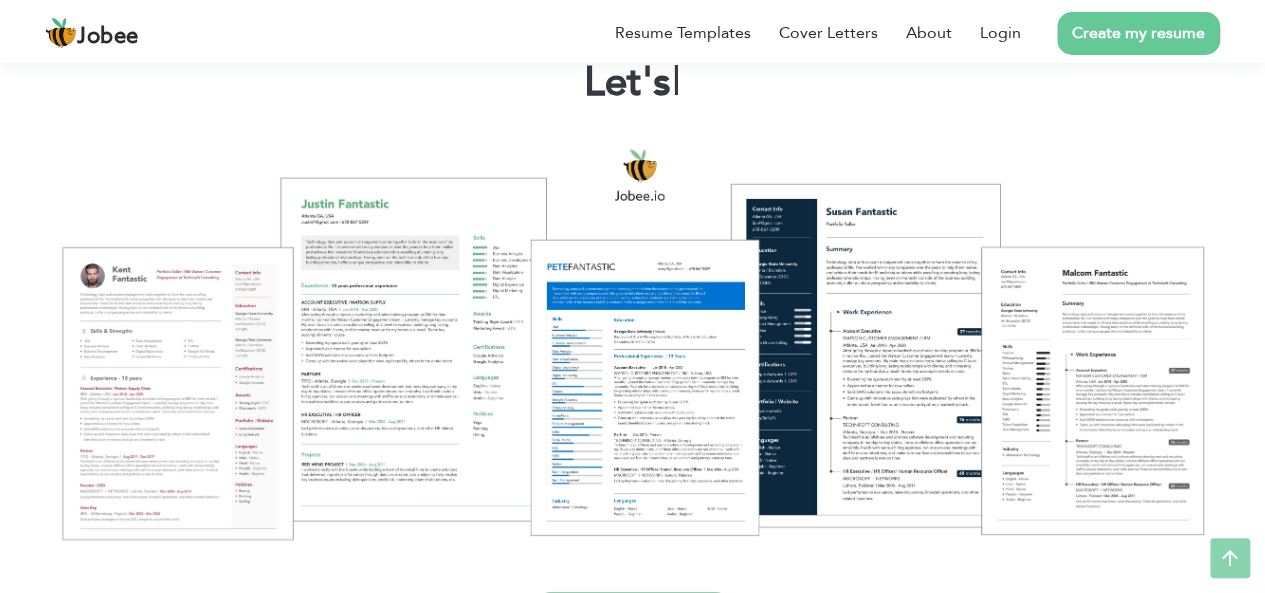 scroll, scrollTop: 200, scrollLeft: 0, axis: vertical 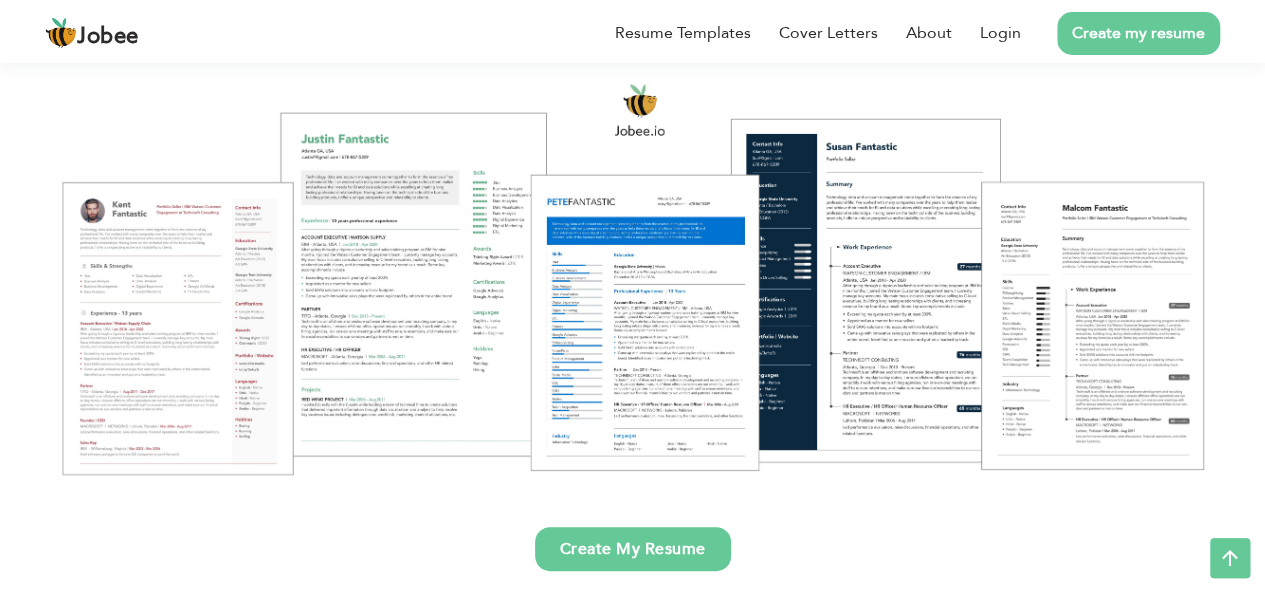 click on "Create my resume" at bounding box center (1138, 33) 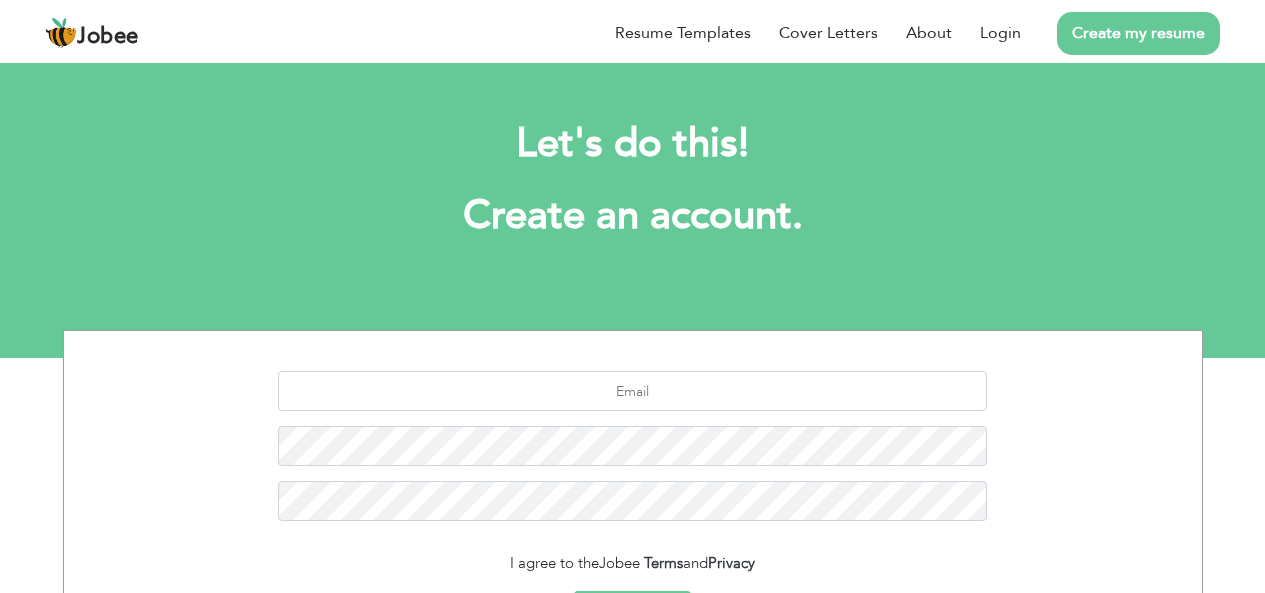 scroll, scrollTop: 0, scrollLeft: 0, axis: both 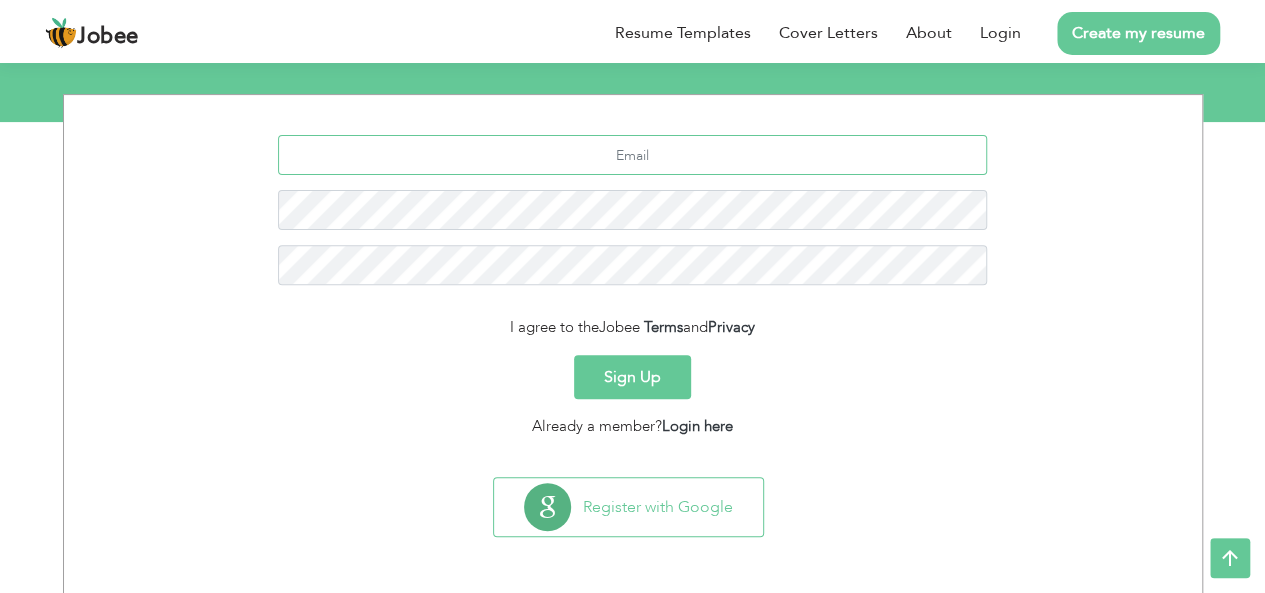 click at bounding box center [632, 155] 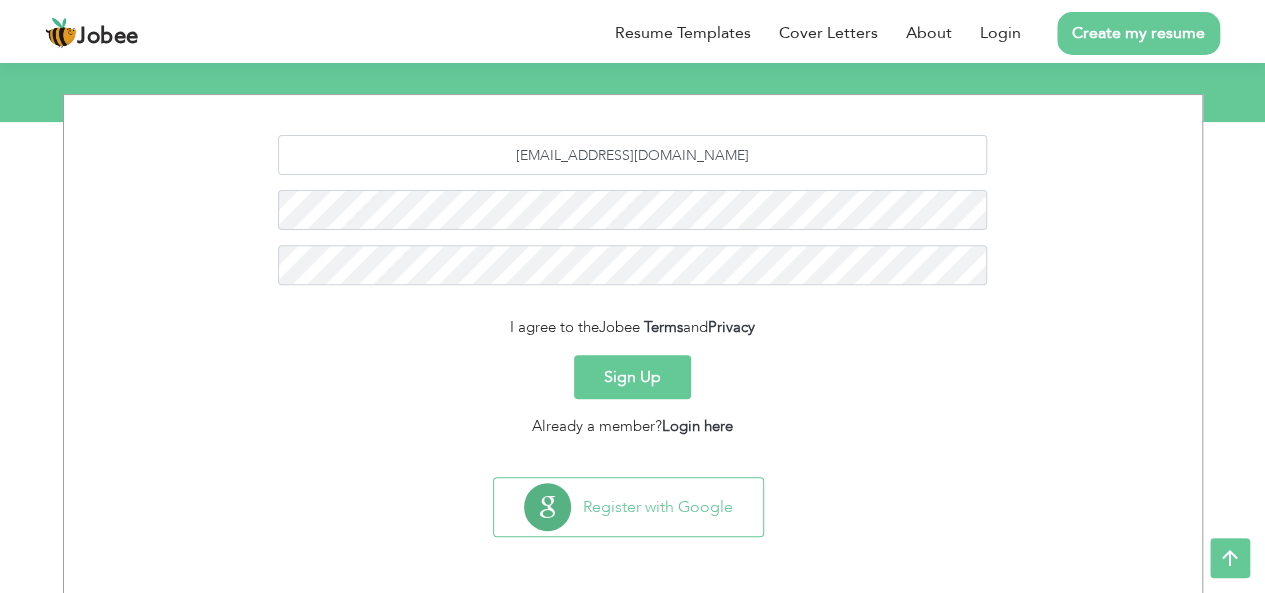 click on "Sign Up" at bounding box center [632, 377] 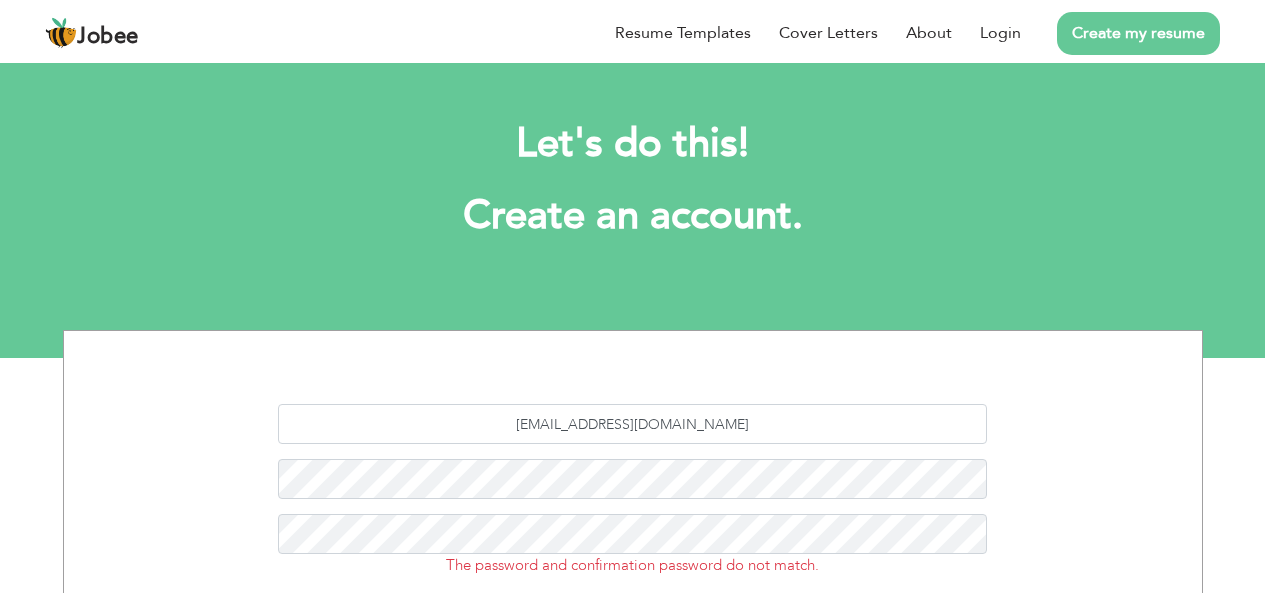 scroll, scrollTop: 0, scrollLeft: 0, axis: both 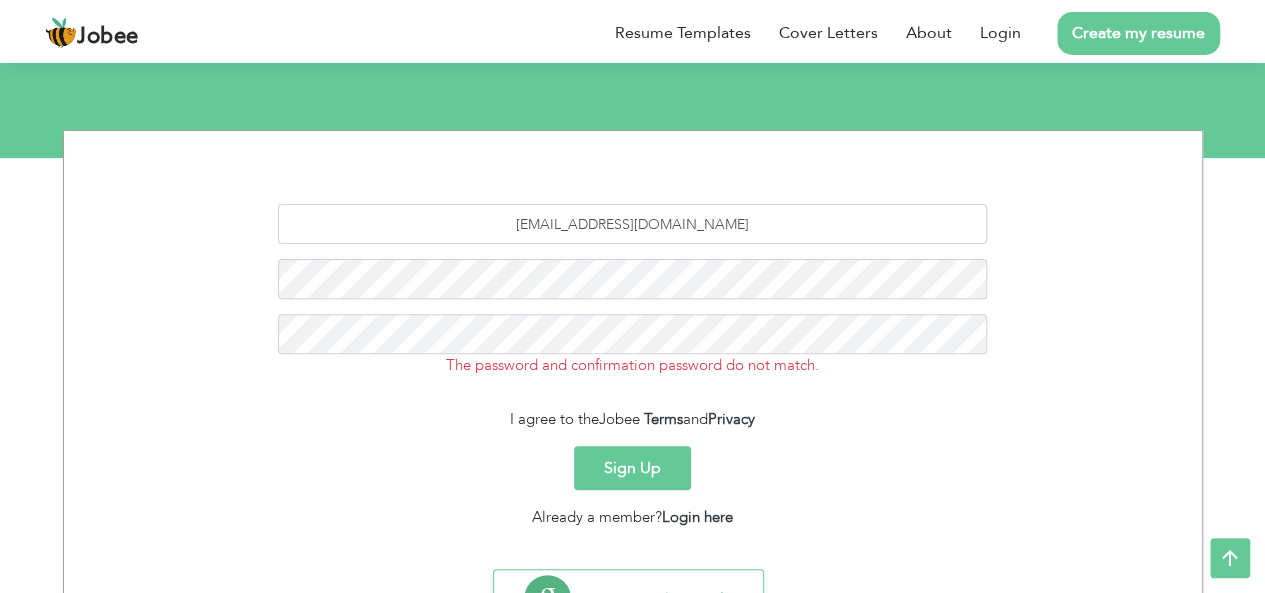 click on "Sign Up" at bounding box center (632, 468) 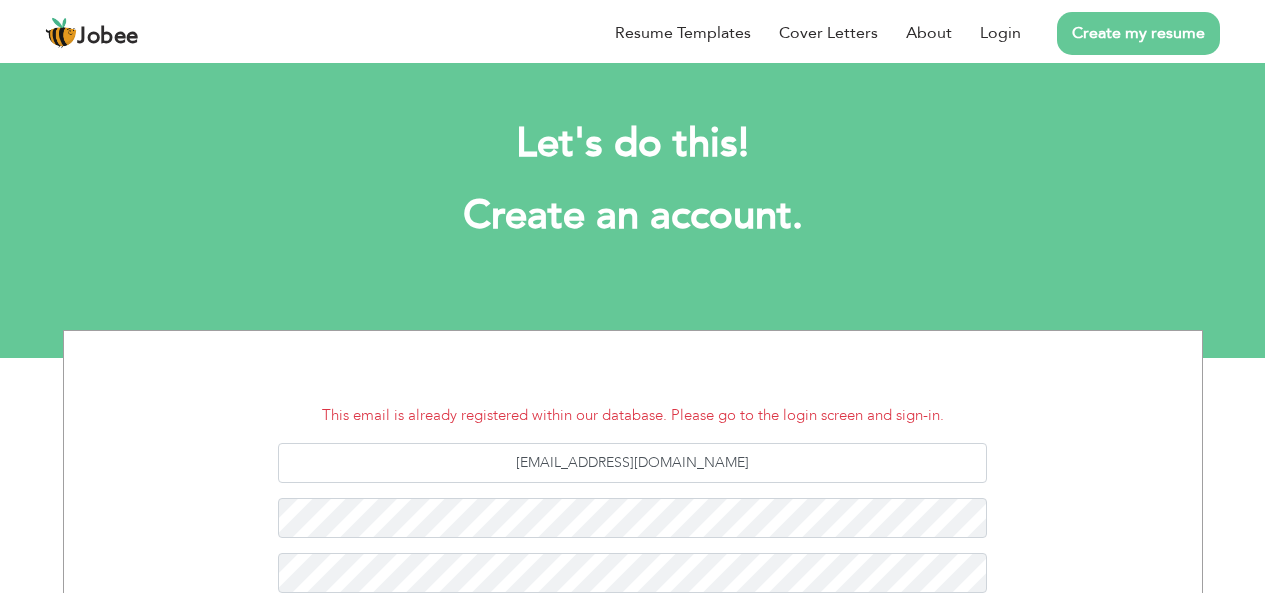 scroll, scrollTop: 0, scrollLeft: 0, axis: both 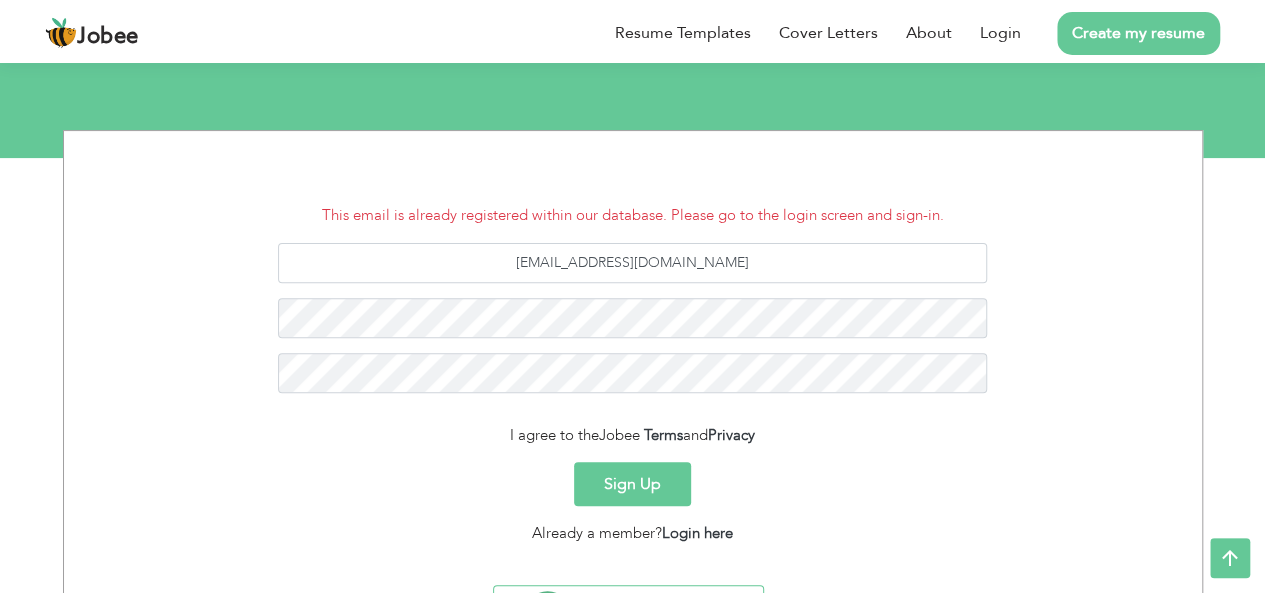 click on "Sign Up" at bounding box center (632, 484) 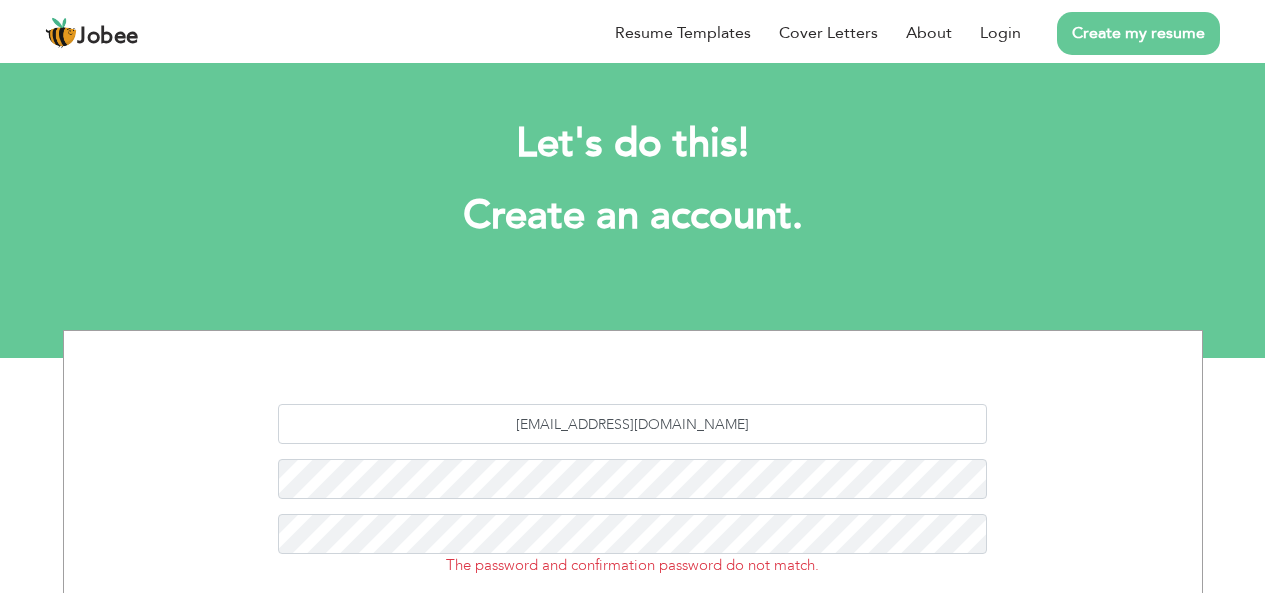 scroll, scrollTop: 0, scrollLeft: 0, axis: both 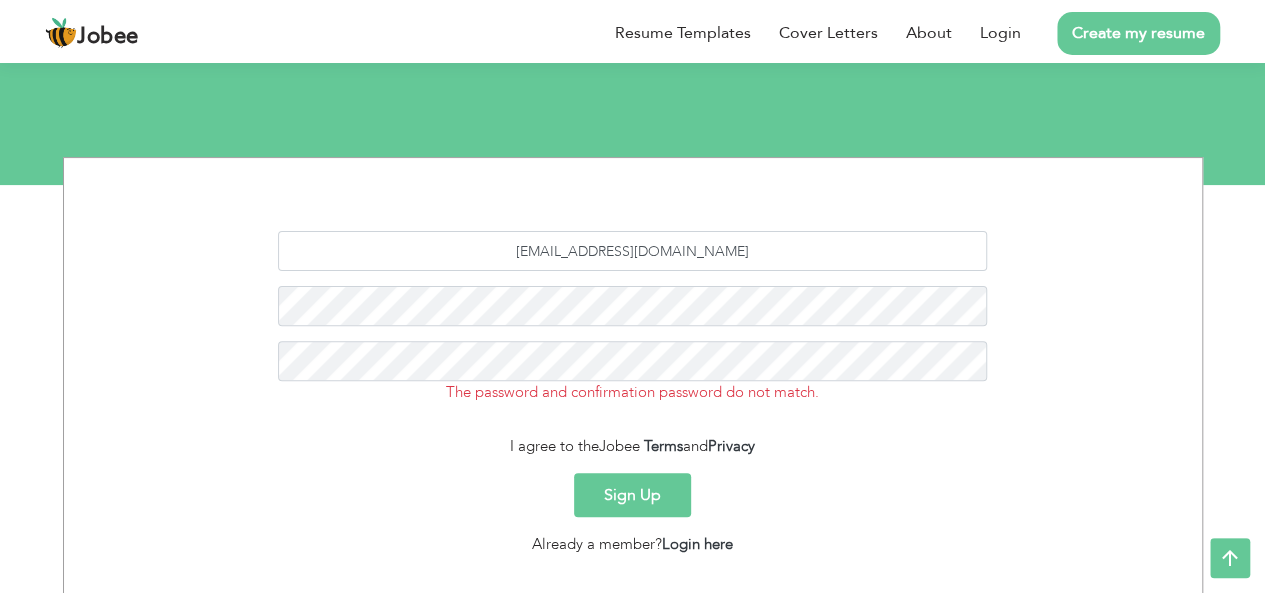 click on "Sign Up" at bounding box center [632, 495] 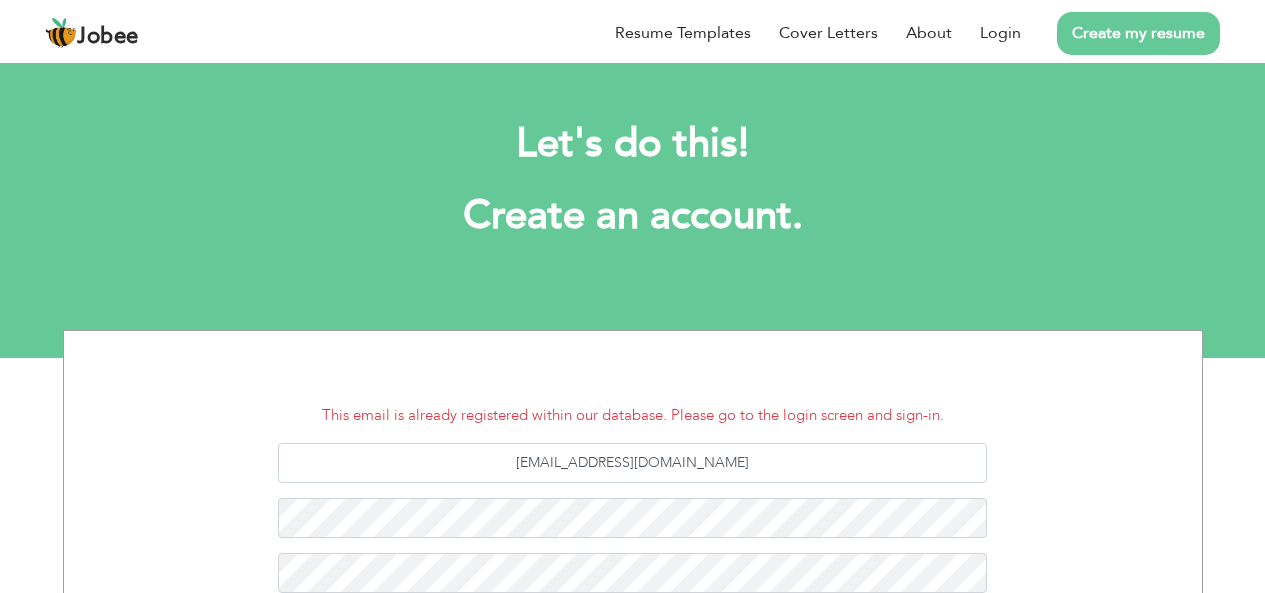 scroll, scrollTop: 0, scrollLeft: 0, axis: both 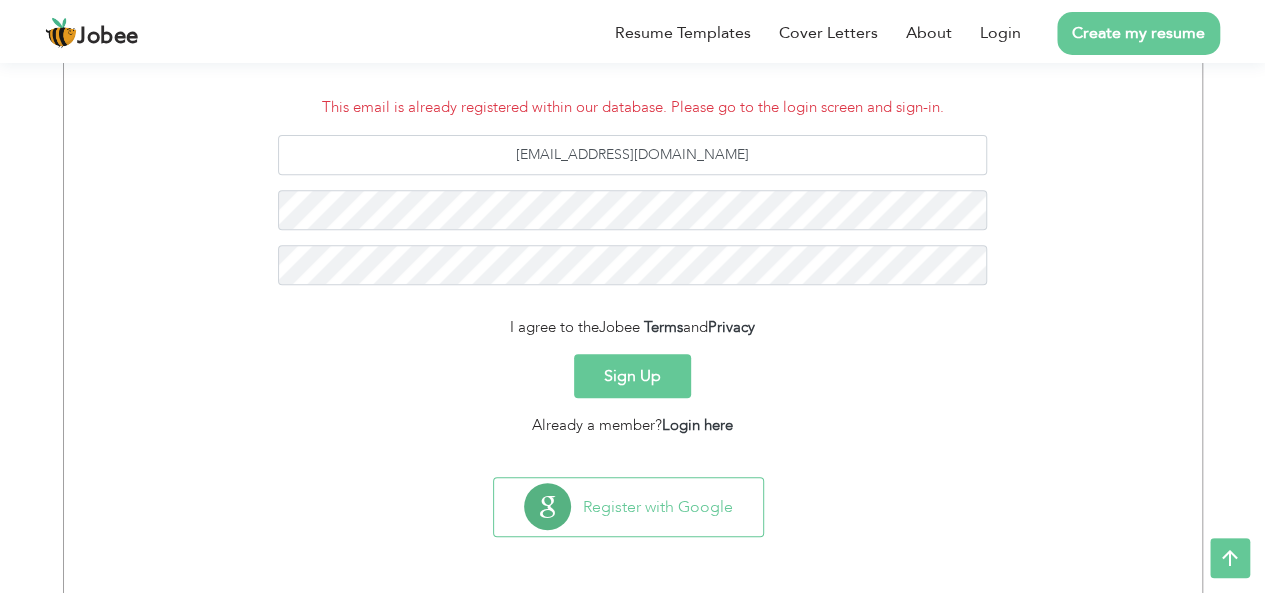 click on "Create my resume" at bounding box center [1138, 33] 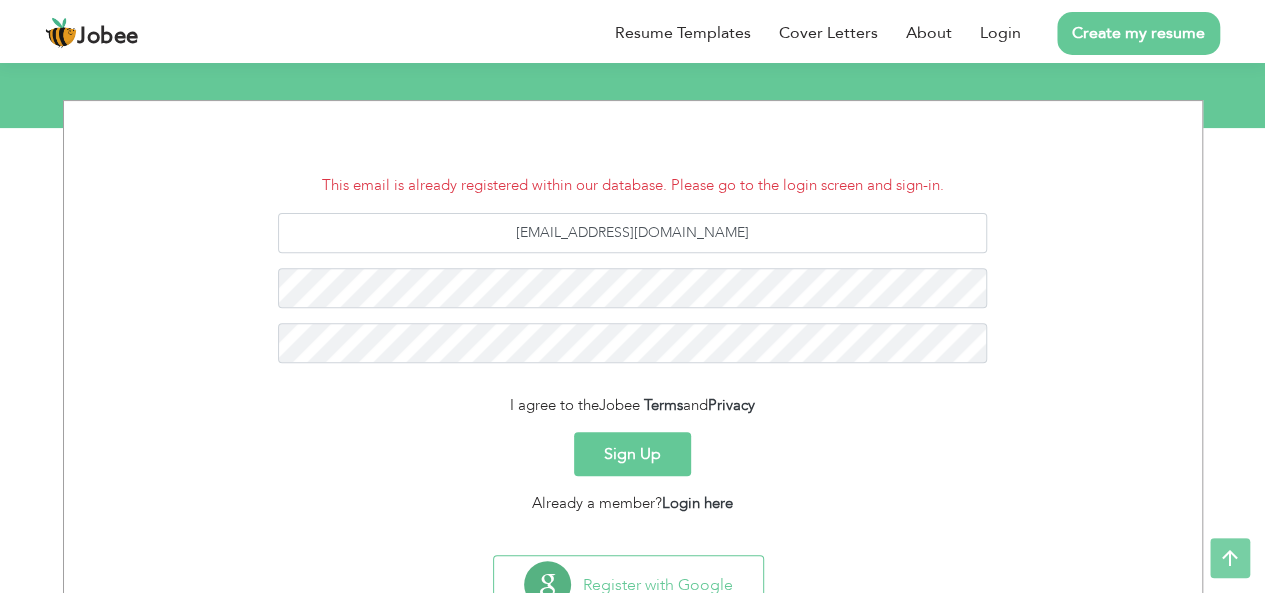 scroll, scrollTop: 175, scrollLeft: 0, axis: vertical 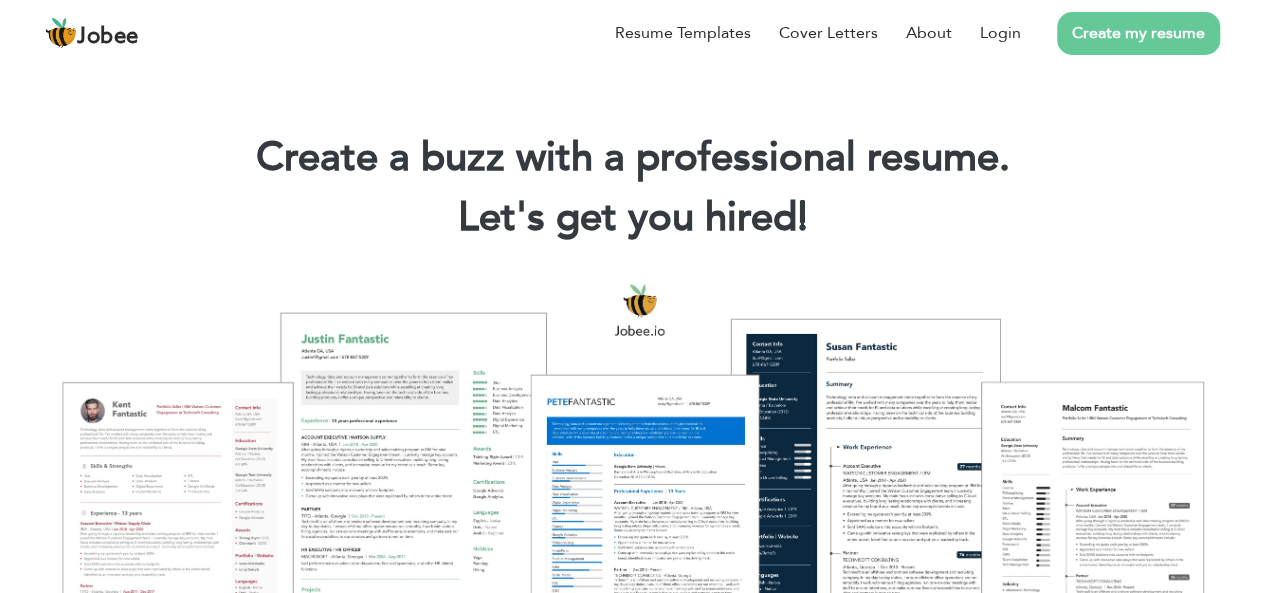 click on "Create my resume" at bounding box center [1138, 33] 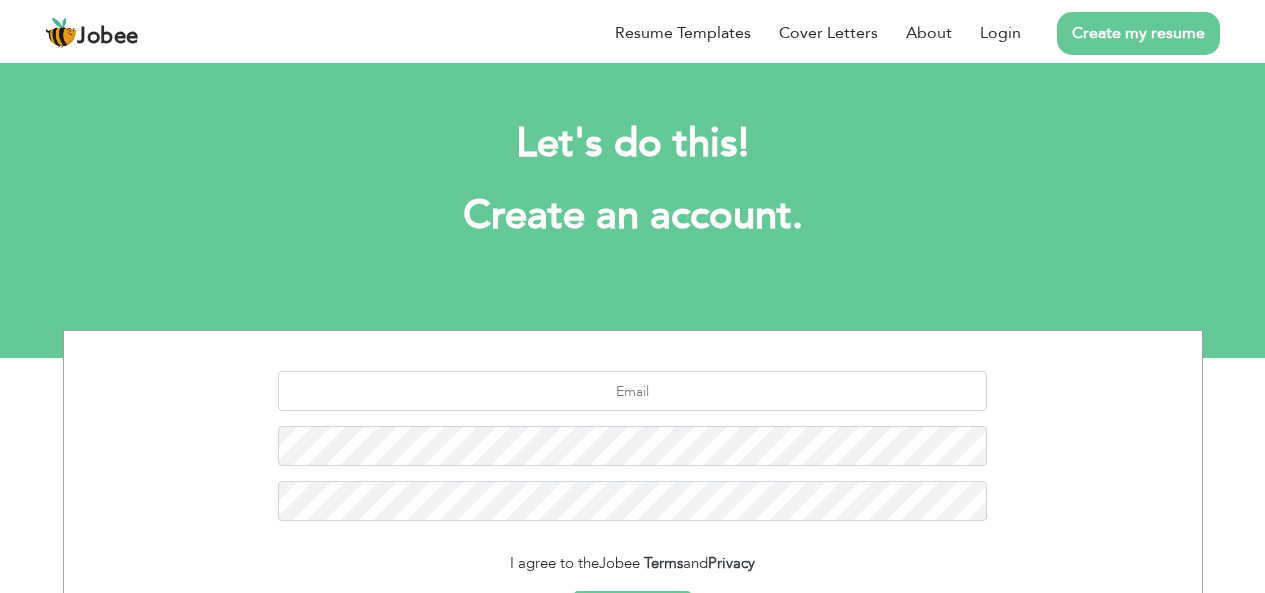 scroll, scrollTop: 0, scrollLeft: 0, axis: both 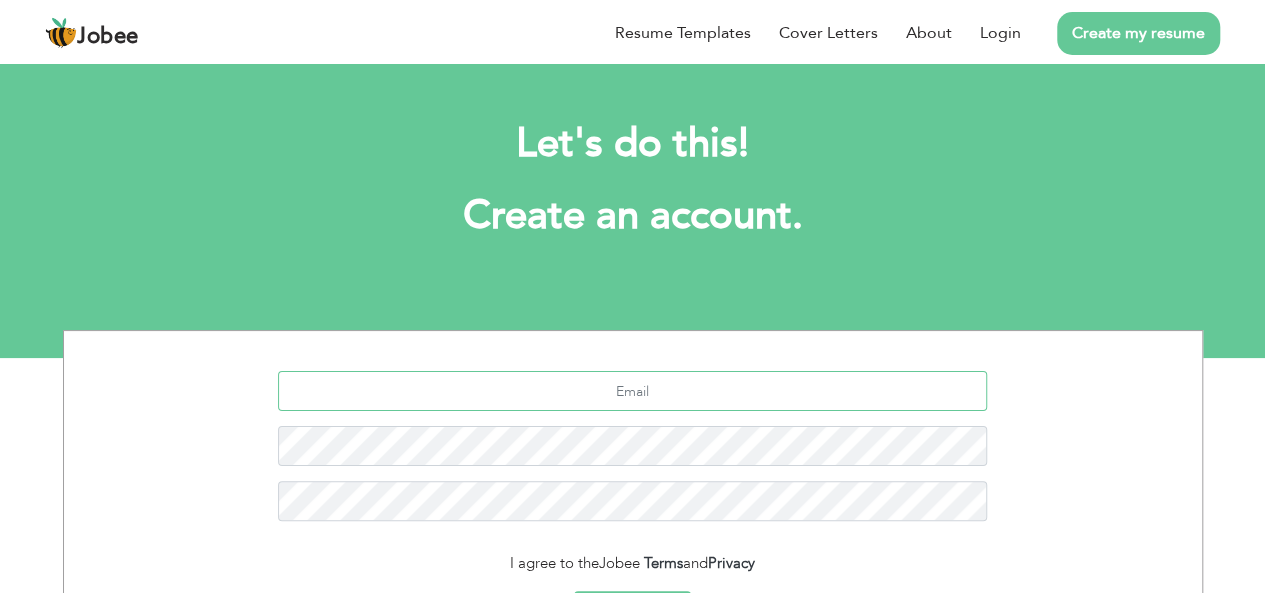 click at bounding box center [632, 391] 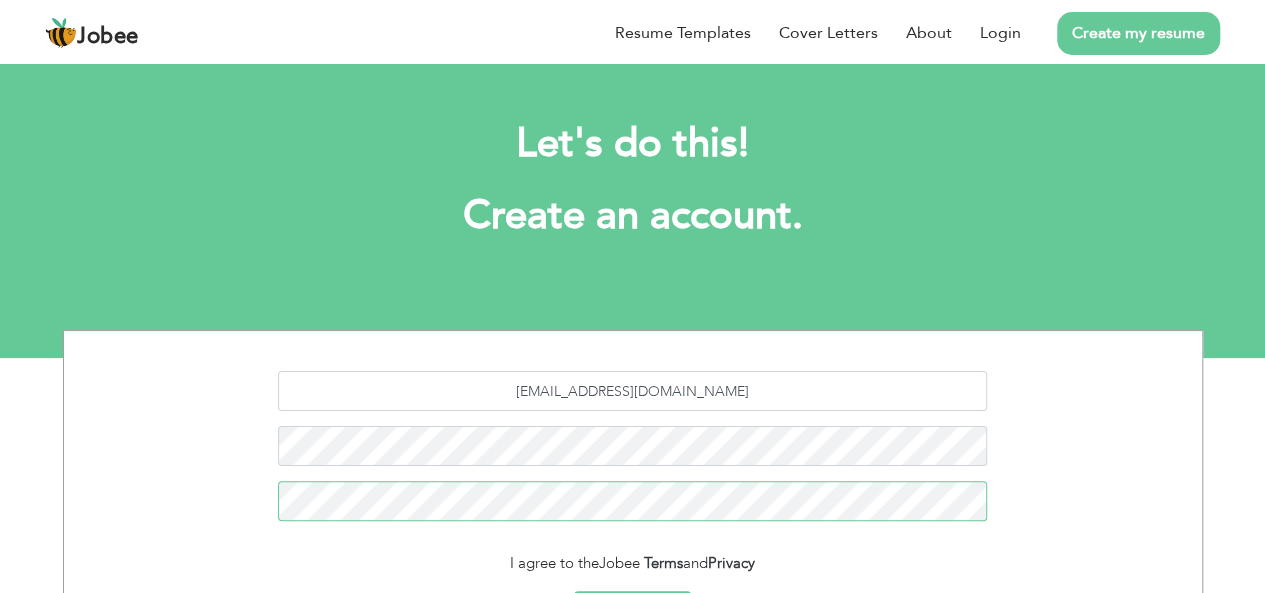click on "[EMAIL_ADDRESS][DOMAIN_NAME]" at bounding box center [633, 453] 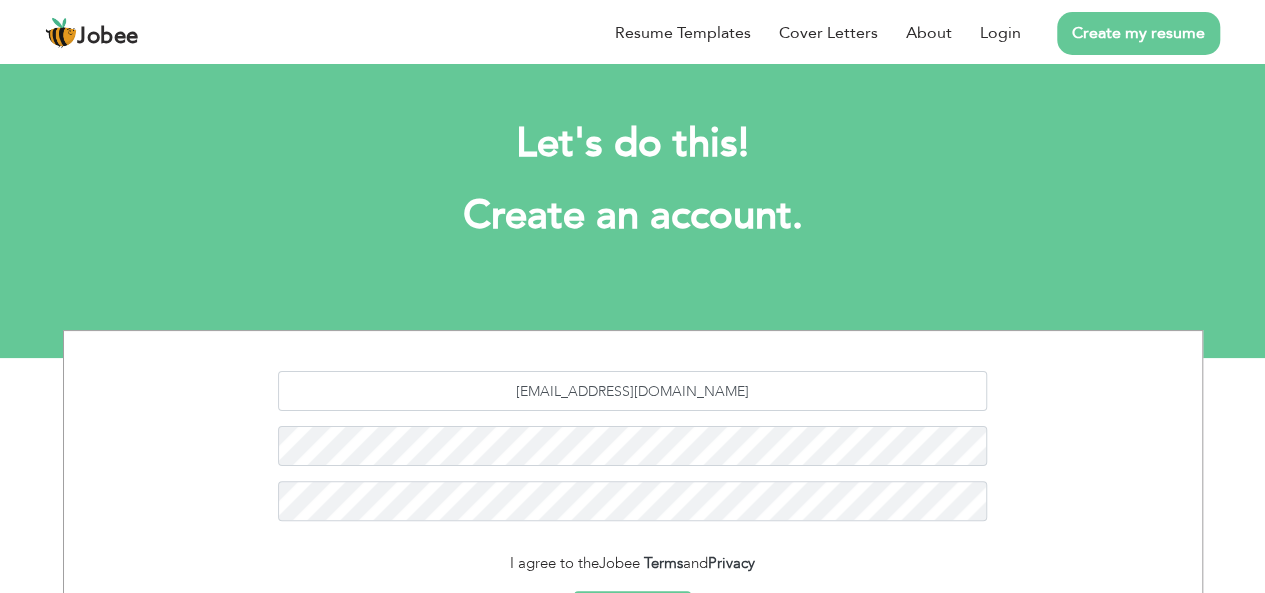 click on "I agree to the  Jobee   Terms  and  Privacy" at bounding box center (633, 563) 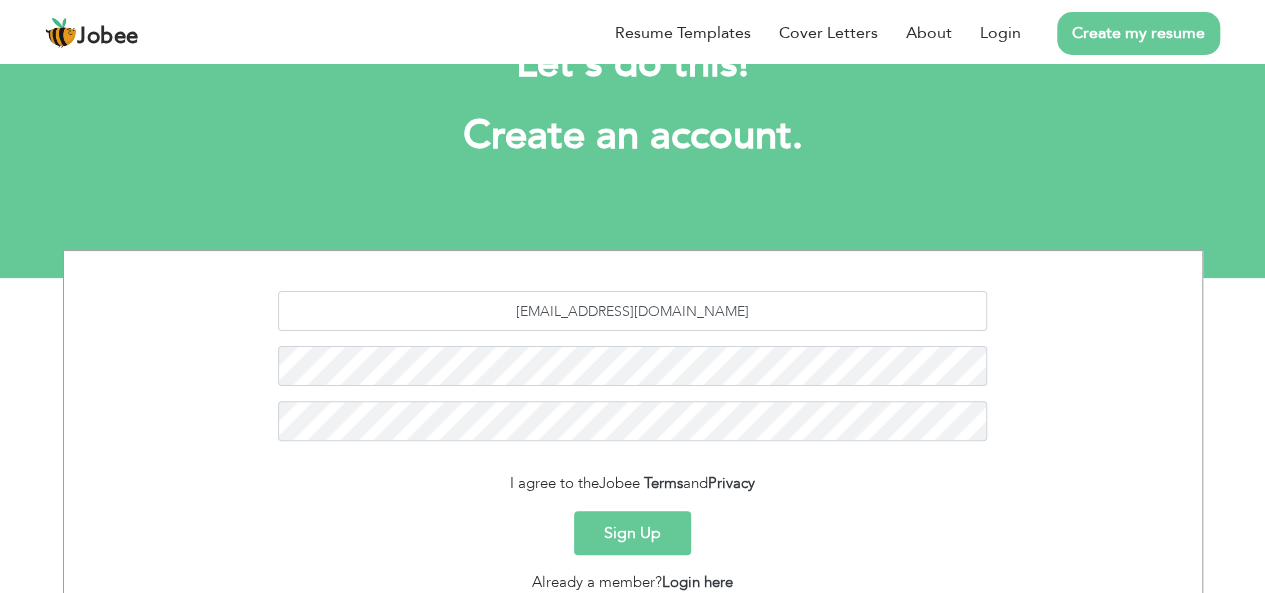 scroll, scrollTop: 120, scrollLeft: 0, axis: vertical 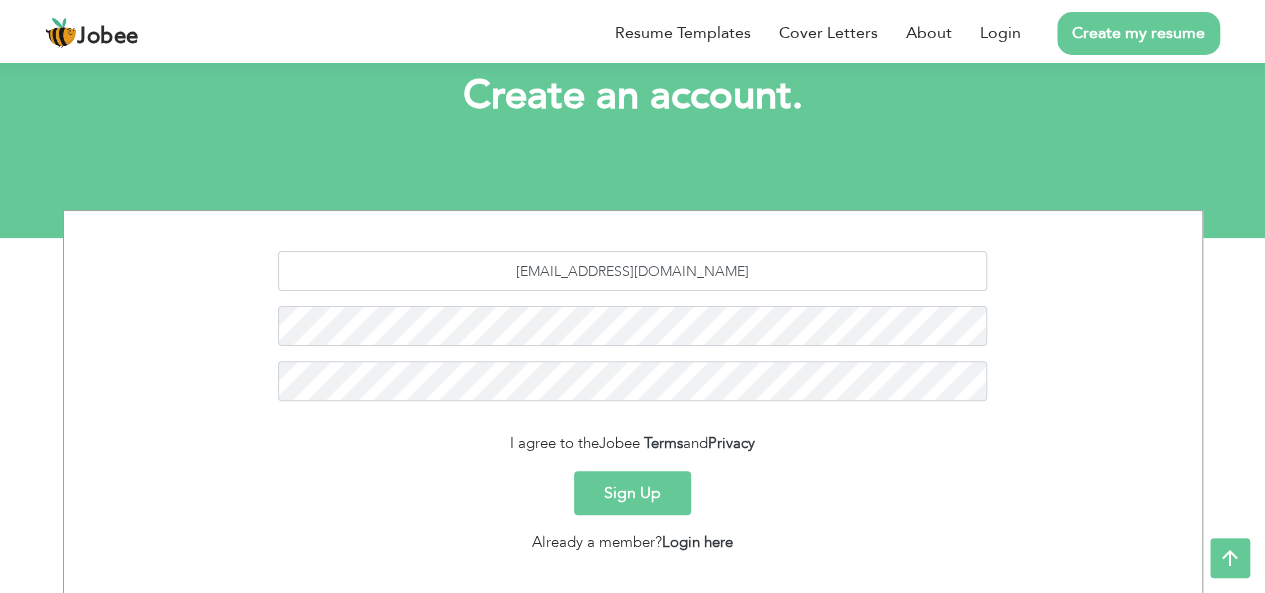 click on "Sign Up" at bounding box center [632, 493] 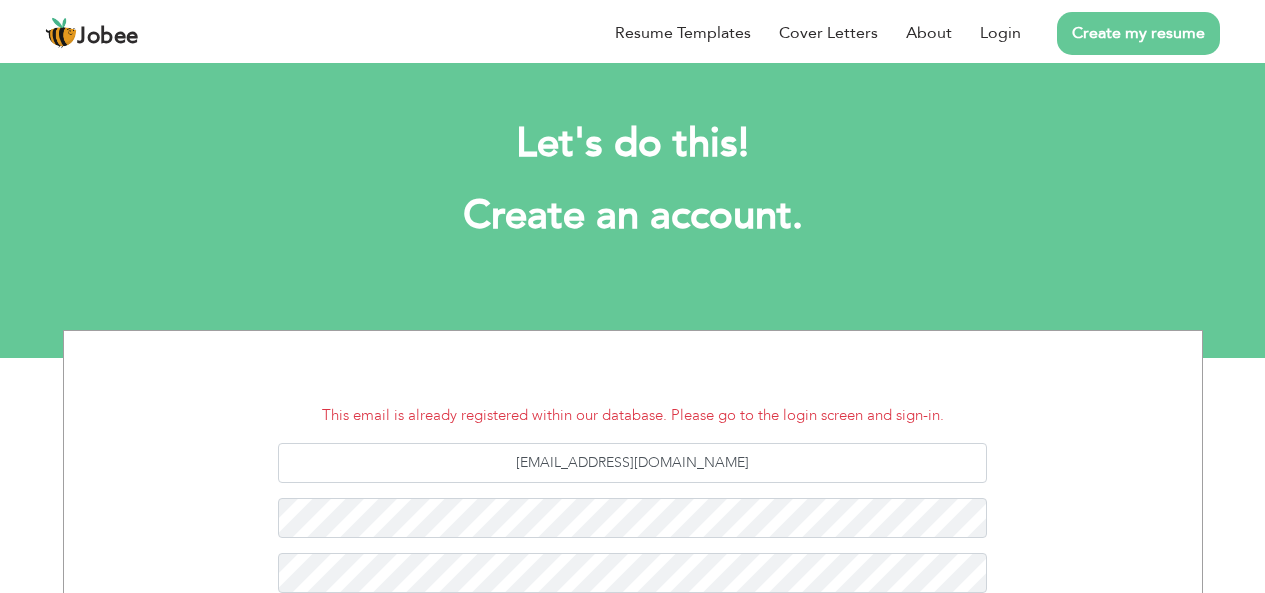 scroll, scrollTop: 0, scrollLeft: 0, axis: both 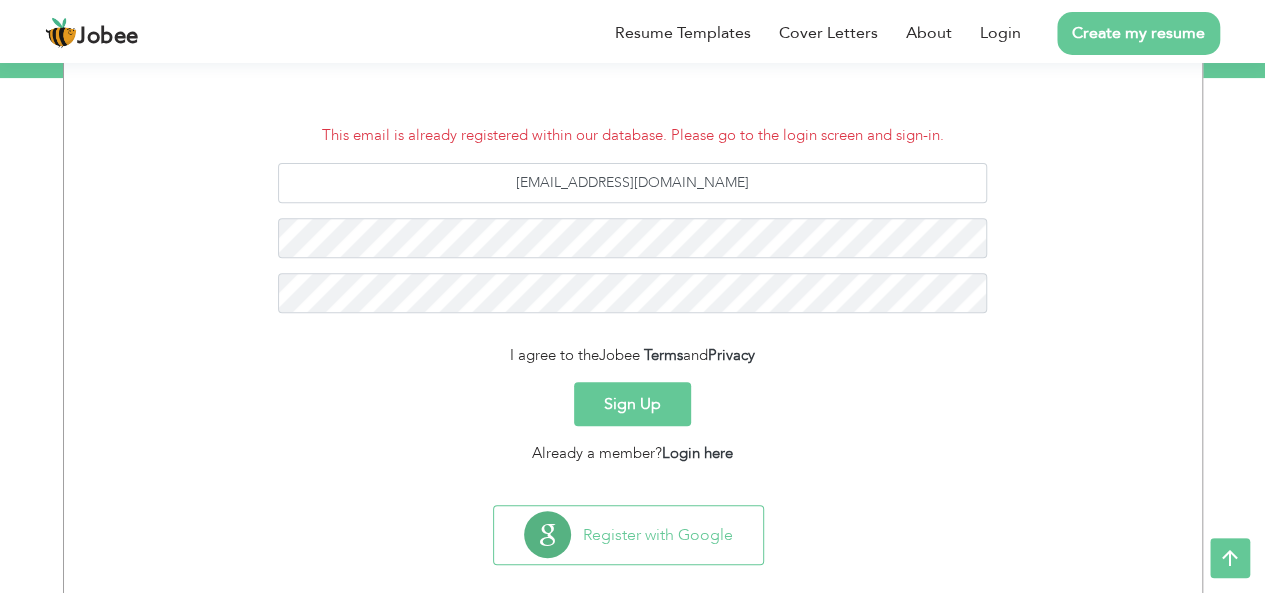 click on "Sign Up" at bounding box center (632, 404) 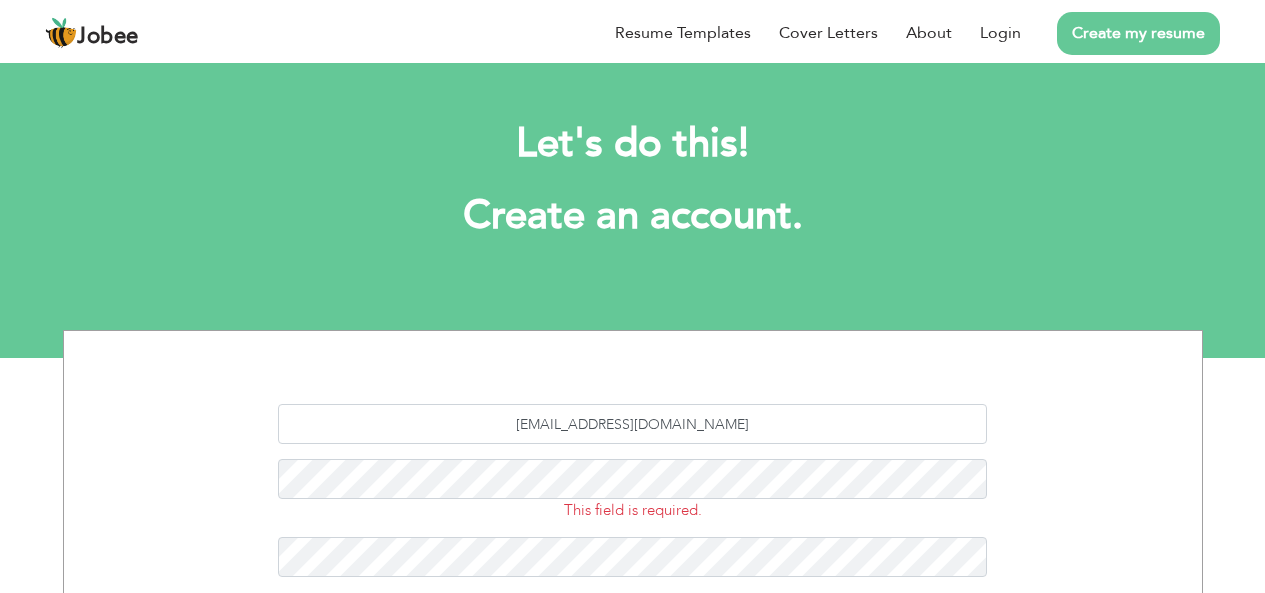 scroll, scrollTop: 0, scrollLeft: 0, axis: both 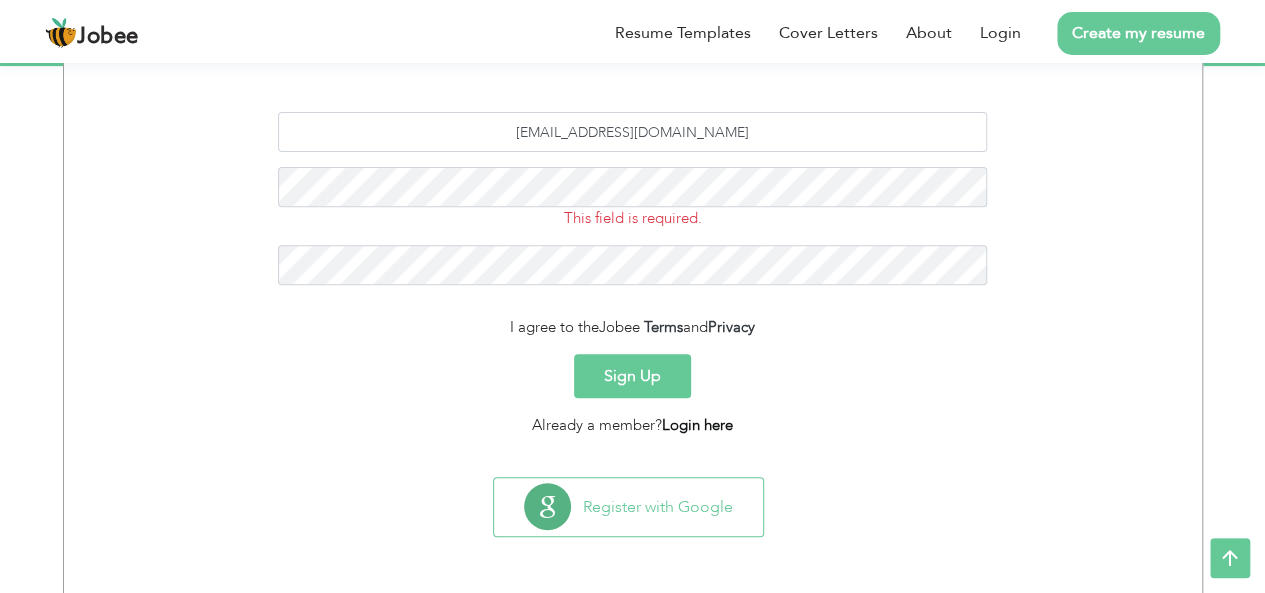click on "Login here" at bounding box center [697, 425] 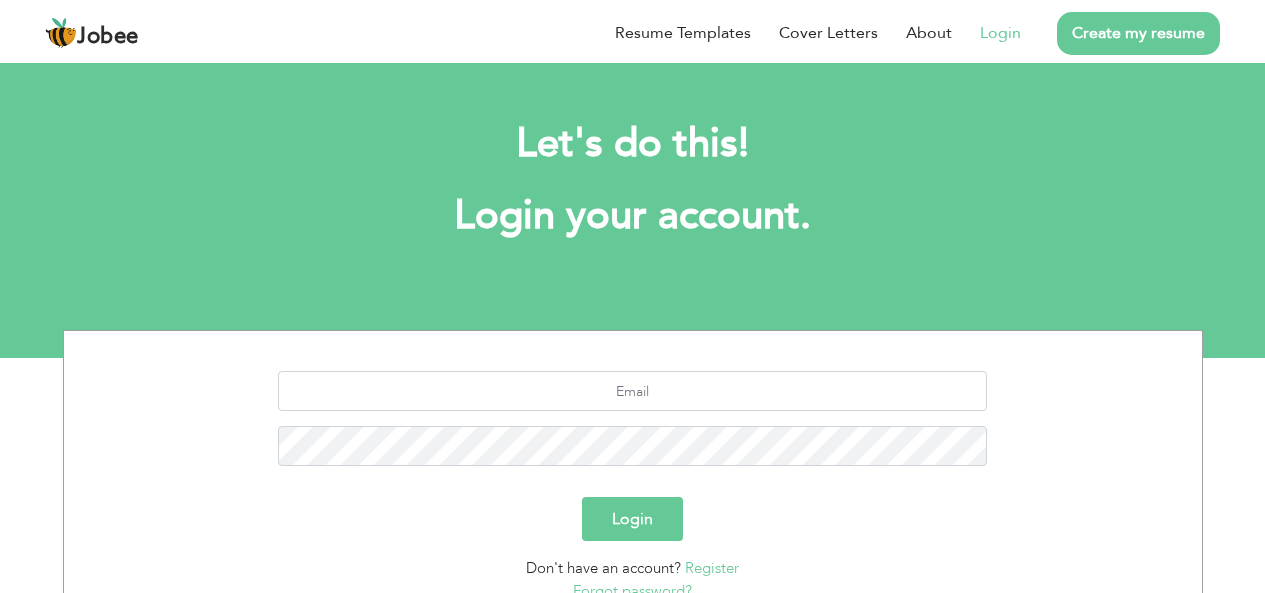 scroll, scrollTop: 0, scrollLeft: 0, axis: both 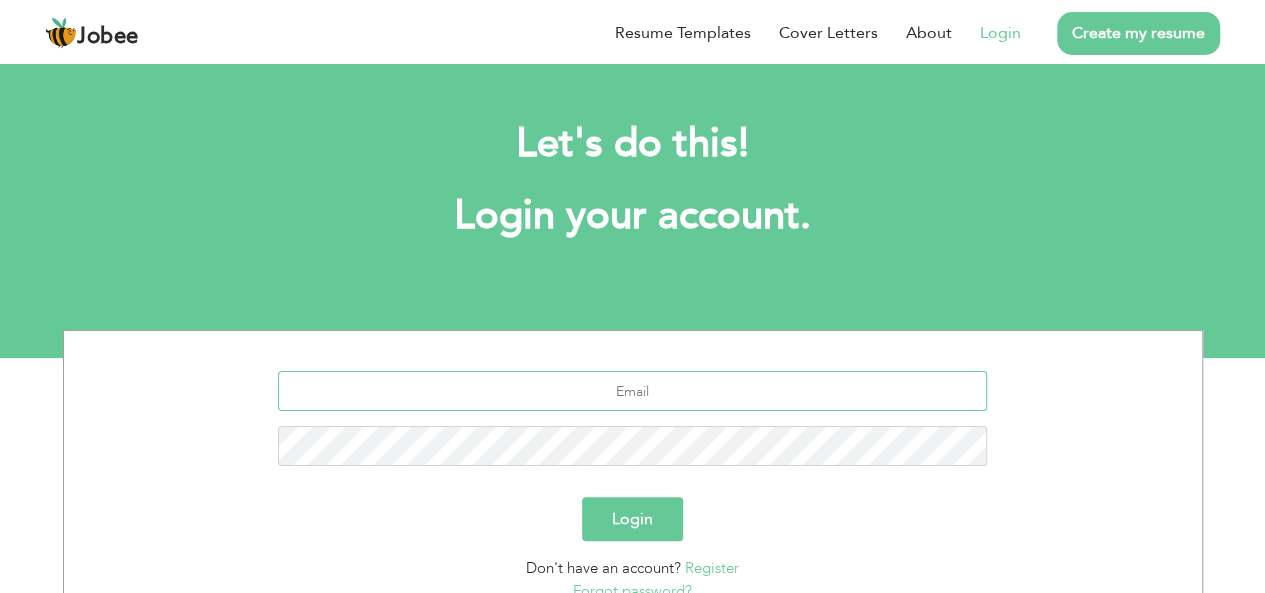 type on "[EMAIL_ADDRESS][DOMAIN_NAME]" 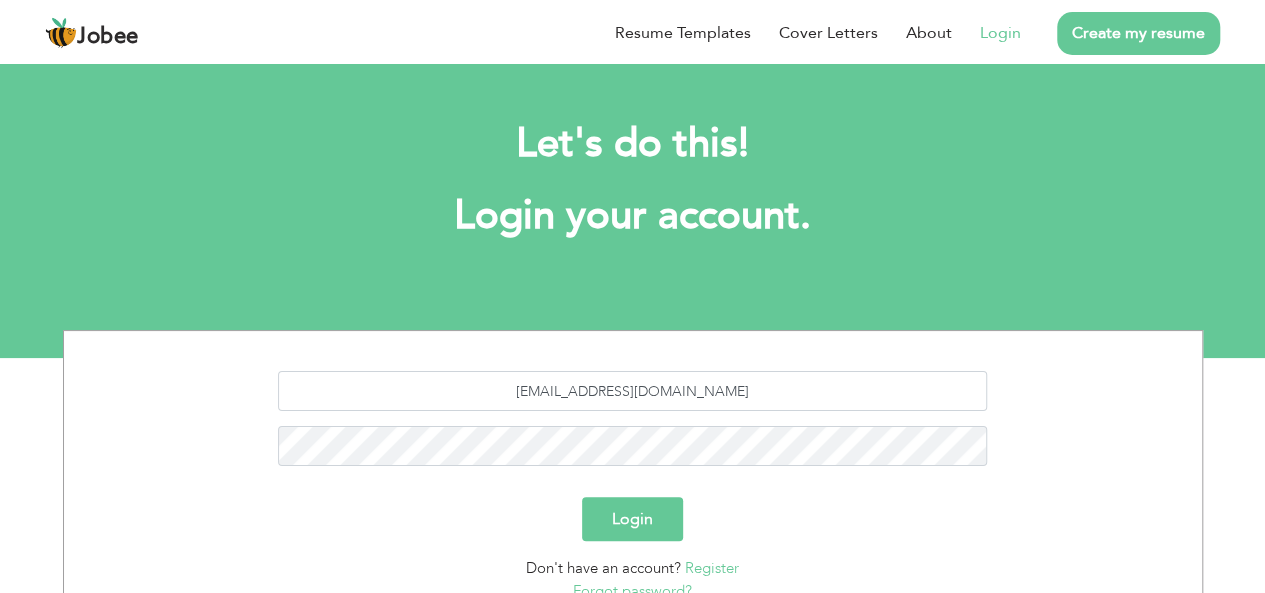 click on "Login" at bounding box center (632, 519) 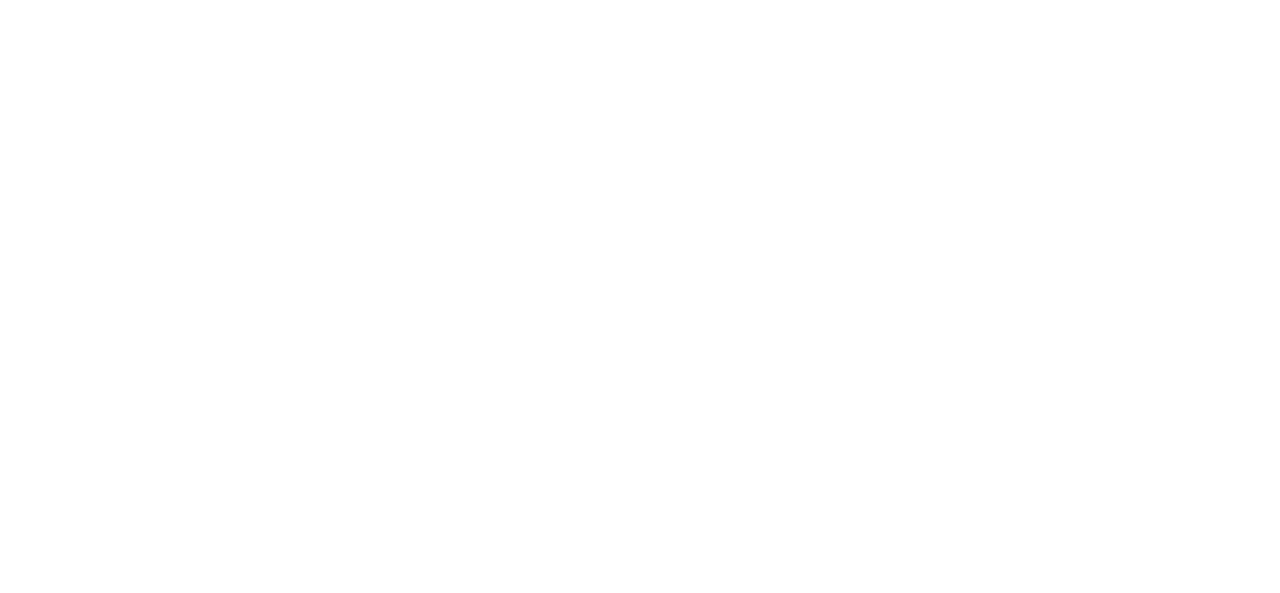 scroll, scrollTop: 0, scrollLeft: 0, axis: both 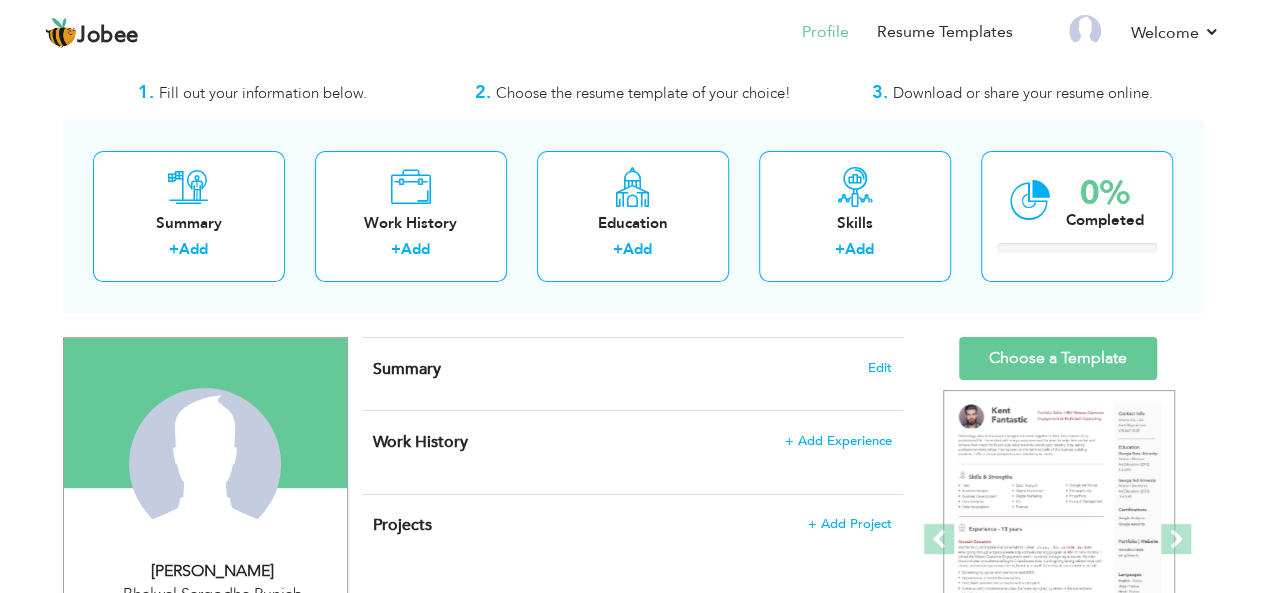 click on "Summary
Edit" at bounding box center (632, 369) 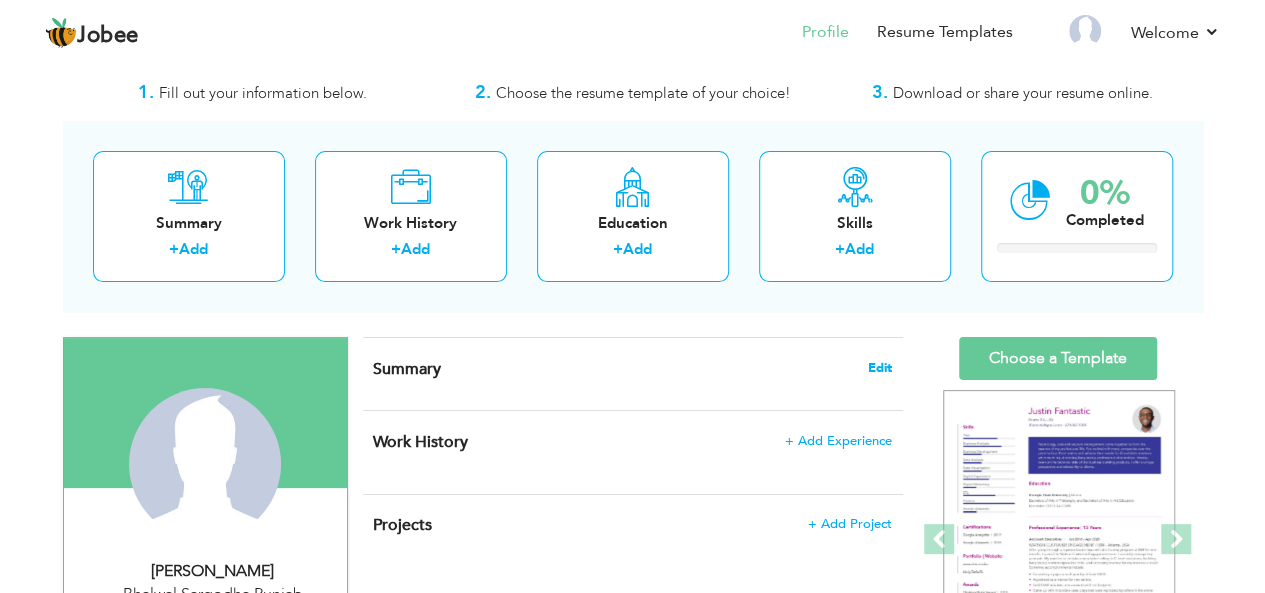 click on "Edit" at bounding box center [880, 368] 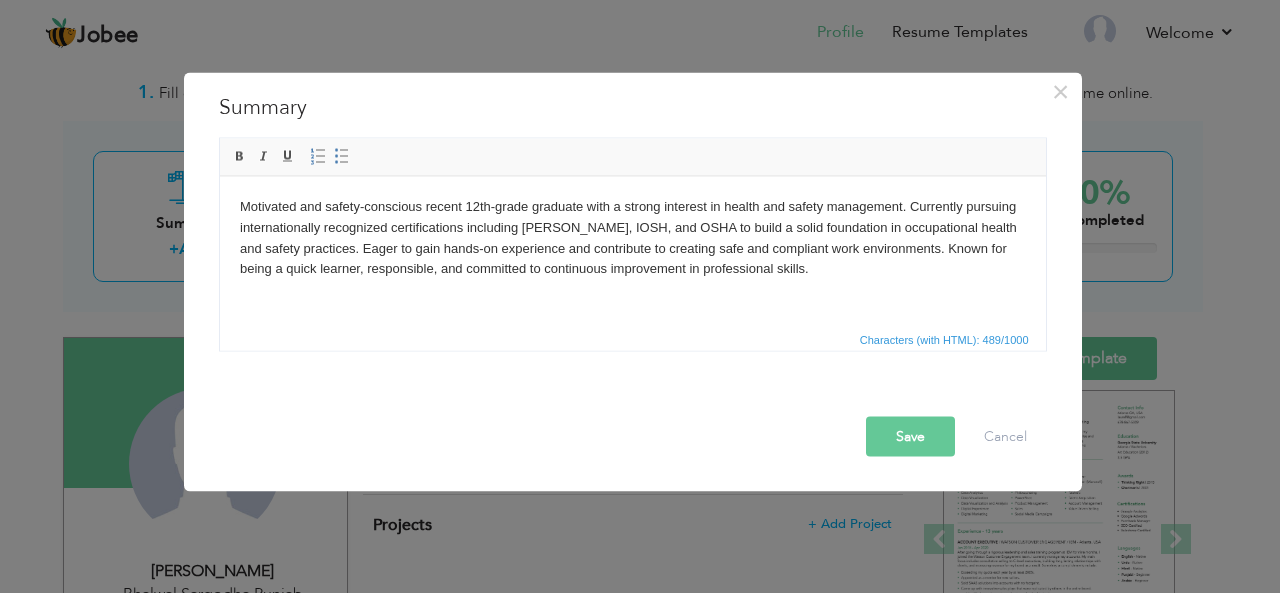 click on "Save" at bounding box center (910, 436) 